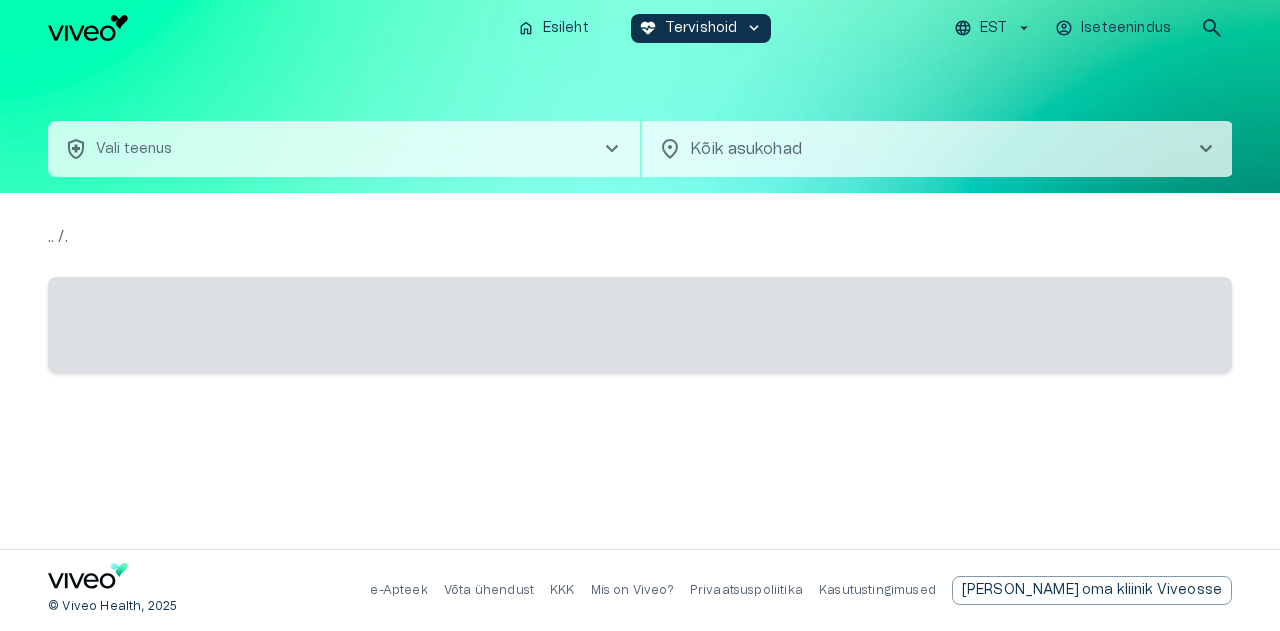 scroll, scrollTop: 0, scrollLeft: 0, axis: both 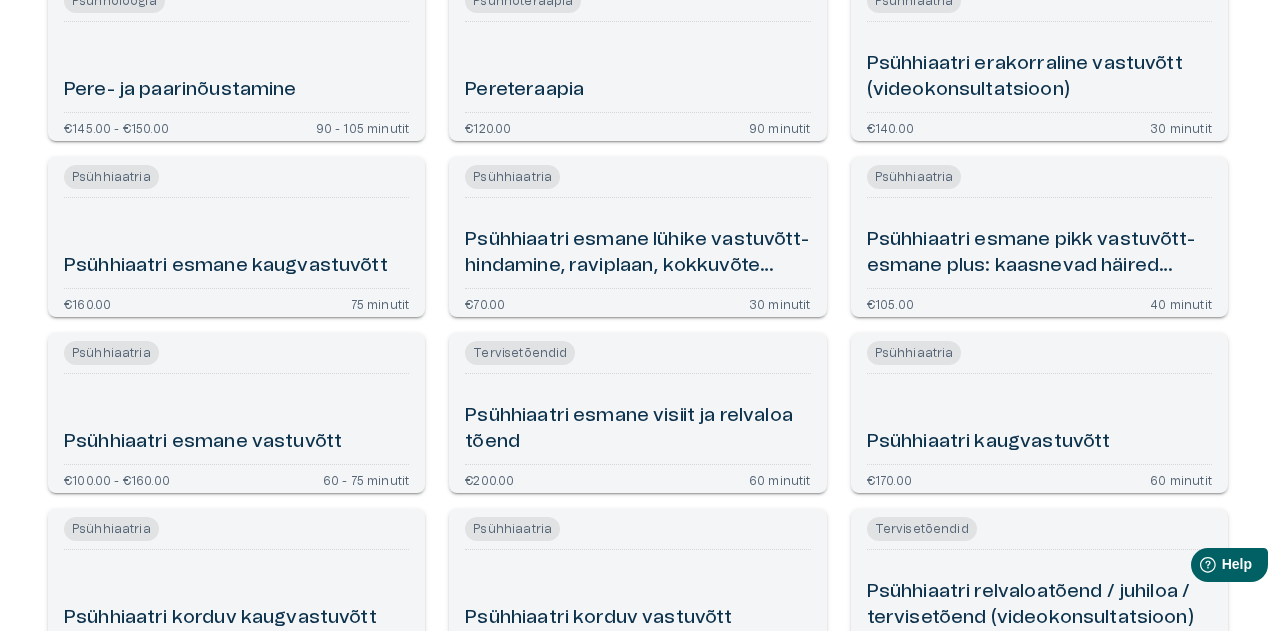 click on "Psühhiaatri esmane vastuvõtt" at bounding box center (203, 442) 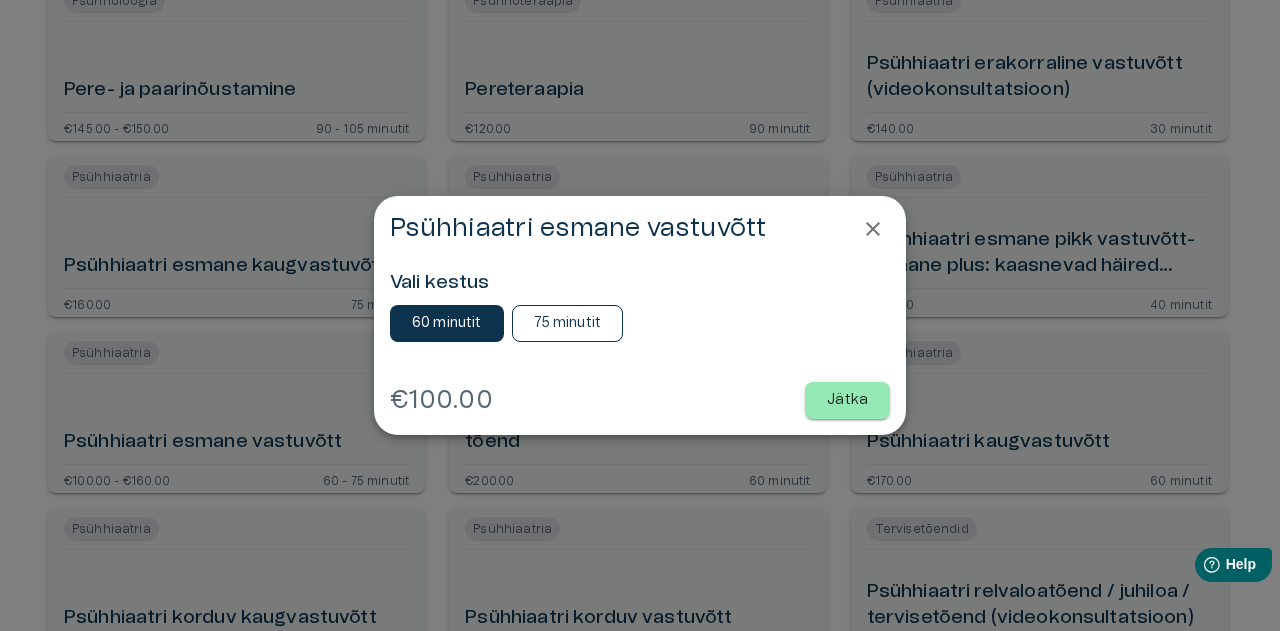 click on "75 minutit" at bounding box center (568, 323) 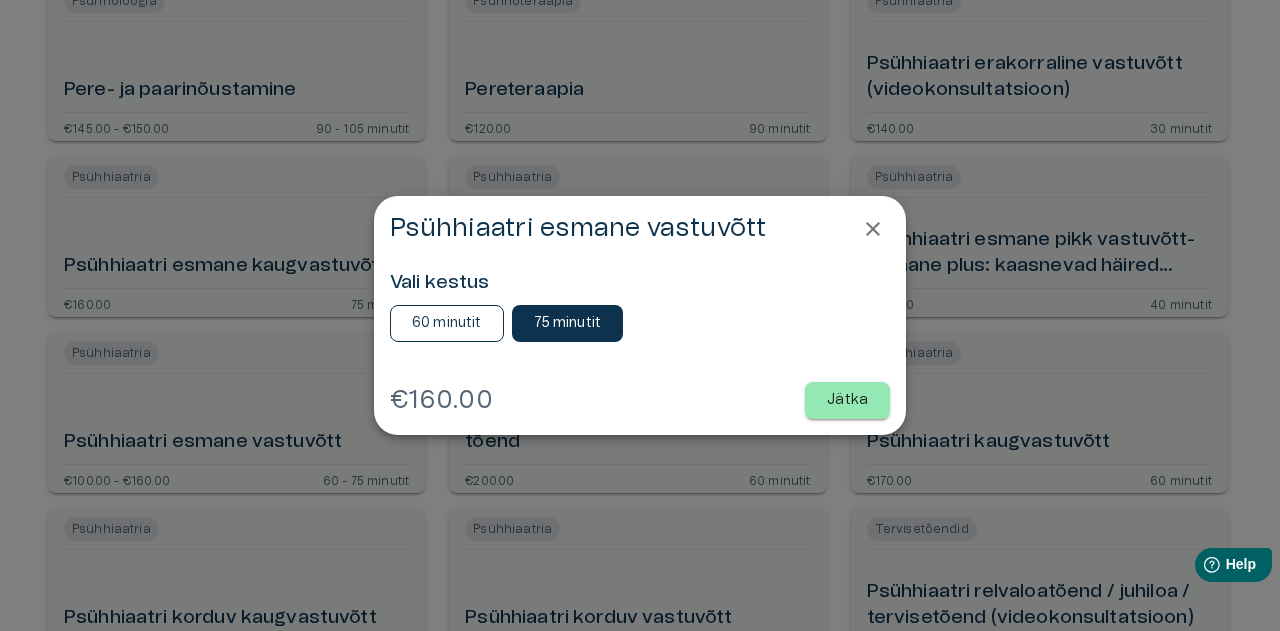 click on "60 minutit" at bounding box center (447, 323) 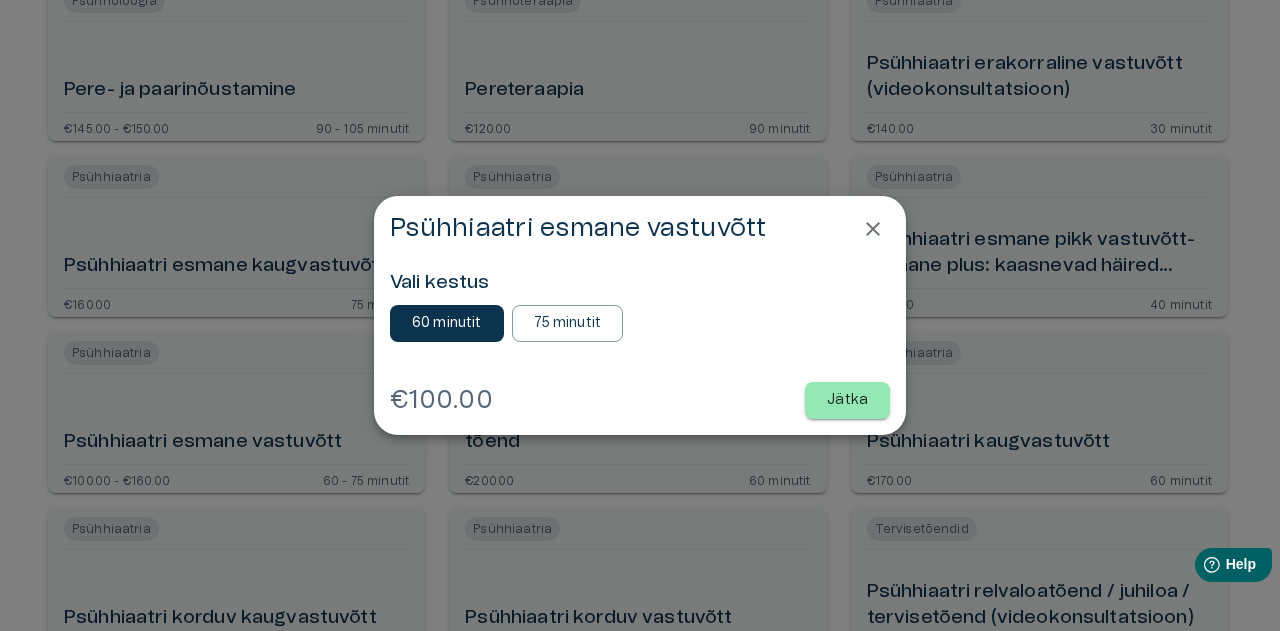 click on "Jätka" at bounding box center (847, 400) 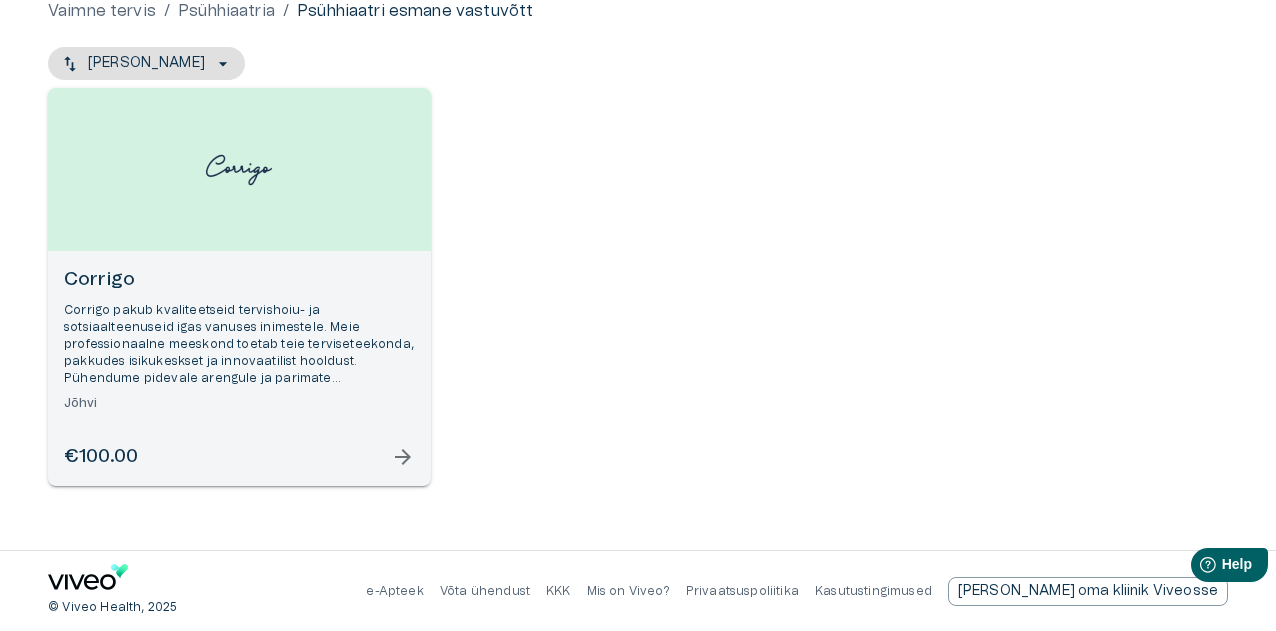 scroll, scrollTop: 0, scrollLeft: 0, axis: both 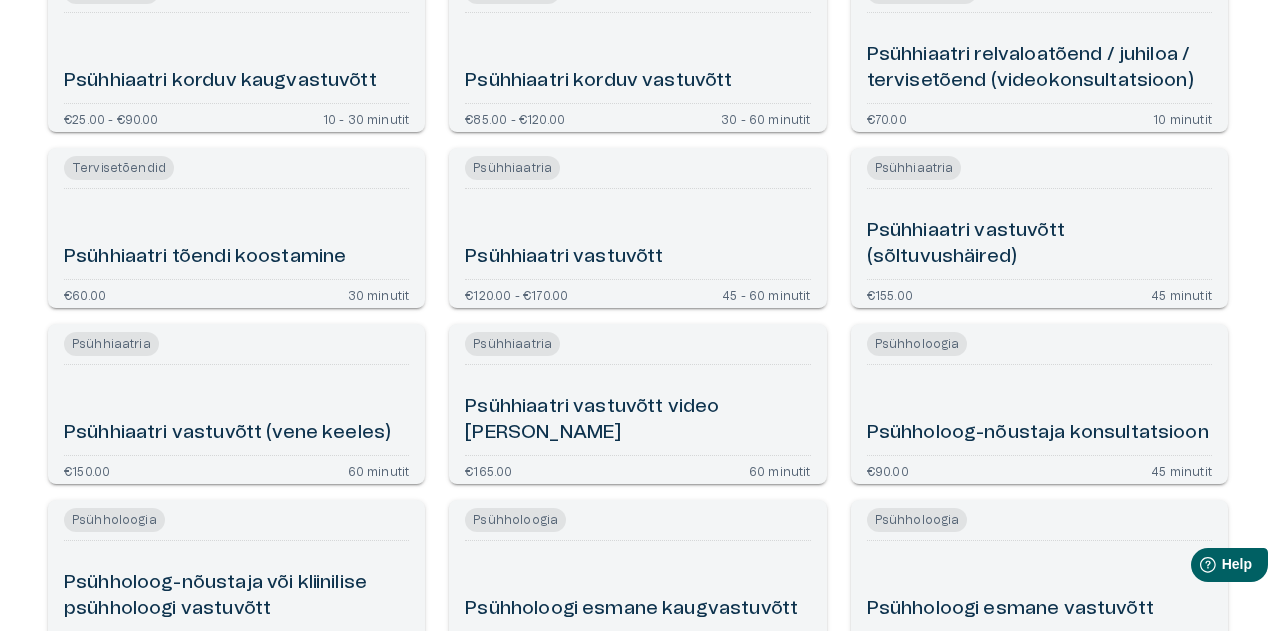 click on "Psühhiaatri vastuvõtt video [PERSON_NAME]" at bounding box center [637, 410] 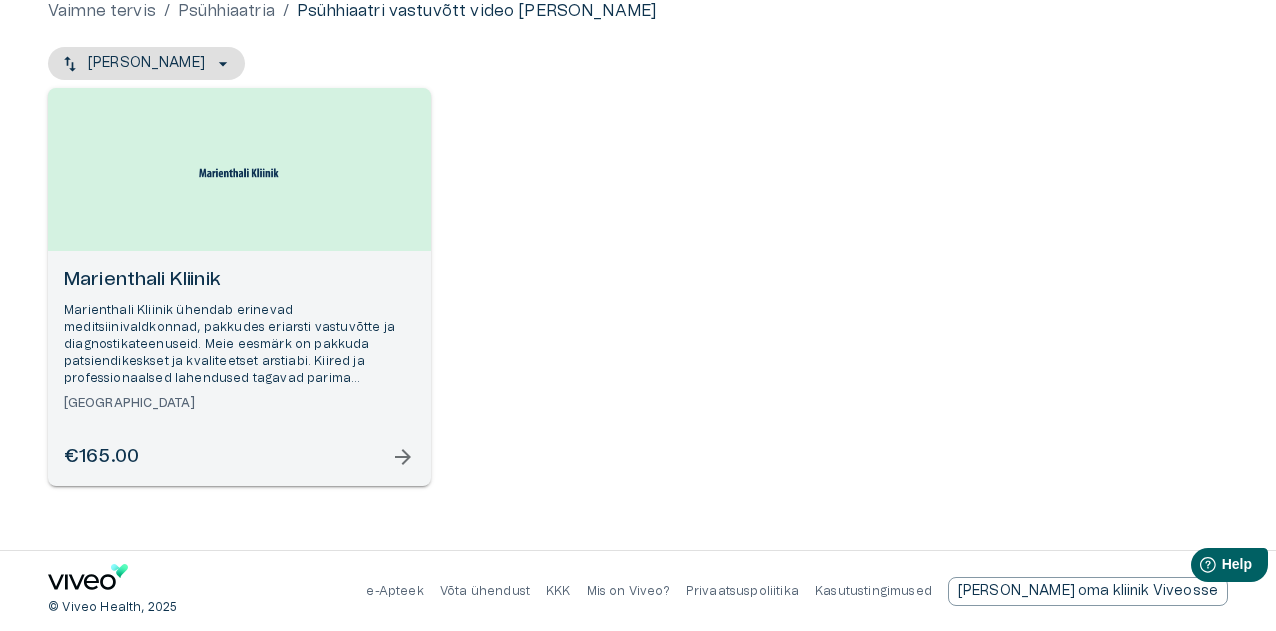 scroll, scrollTop: 210, scrollLeft: 0, axis: vertical 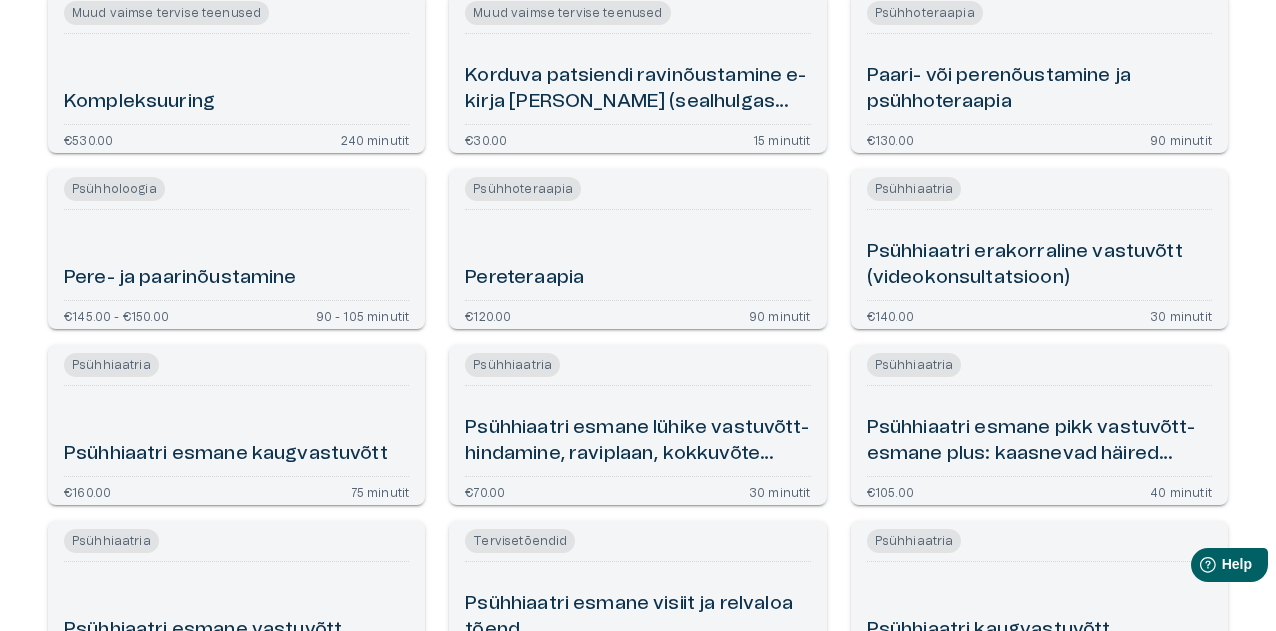 click on "Psühhiaatri erakorraline vastuvõtt (videokonsultatsioon)" at bounding box center (1039, 265) 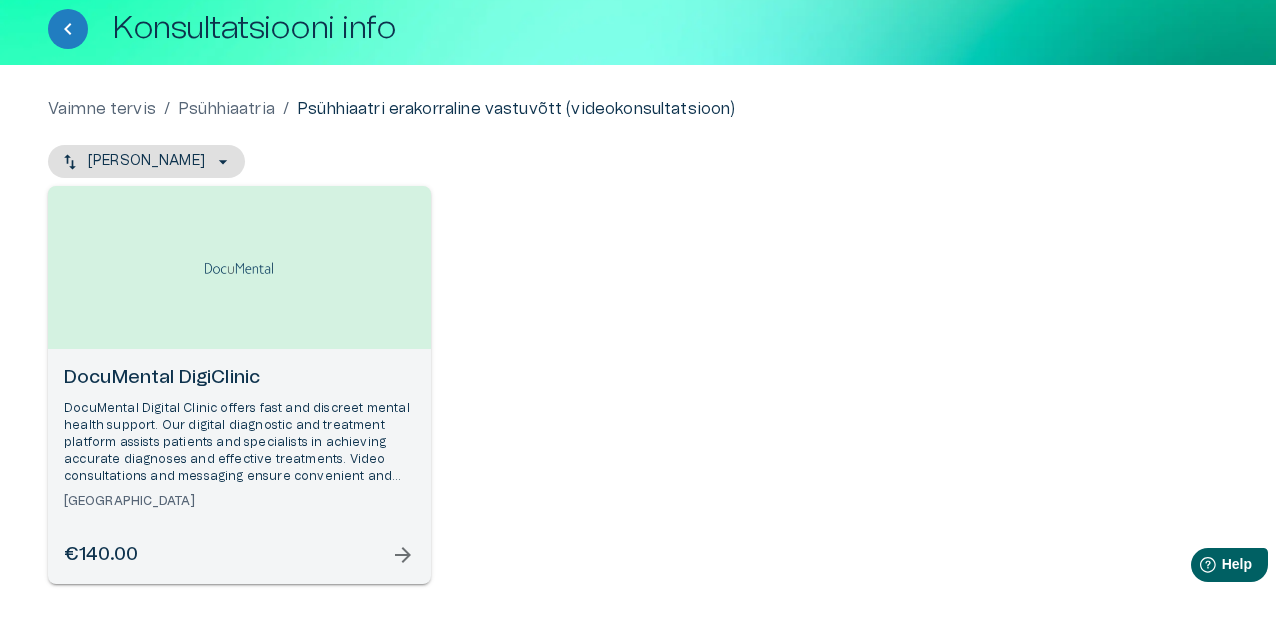 scroll, scrollTop: 210, scrollLeft: 0, axis: vertical 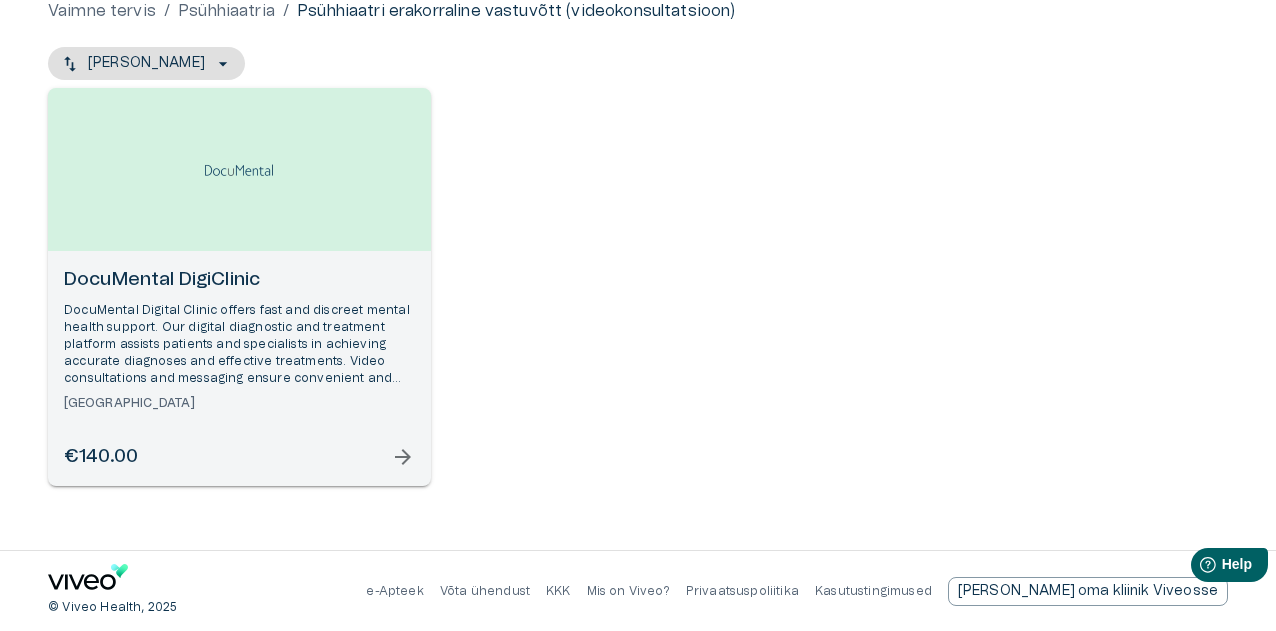 click on "DocuMental Digital Clinic offers fast and discreet mental health support. Our digital diagnostic and treatment platform assists patients and specialists in achieving accurate diagnoses and effective treatments. Video consultations and messaging ensure convenient and high-quality support." at bounding box center (239, 345) 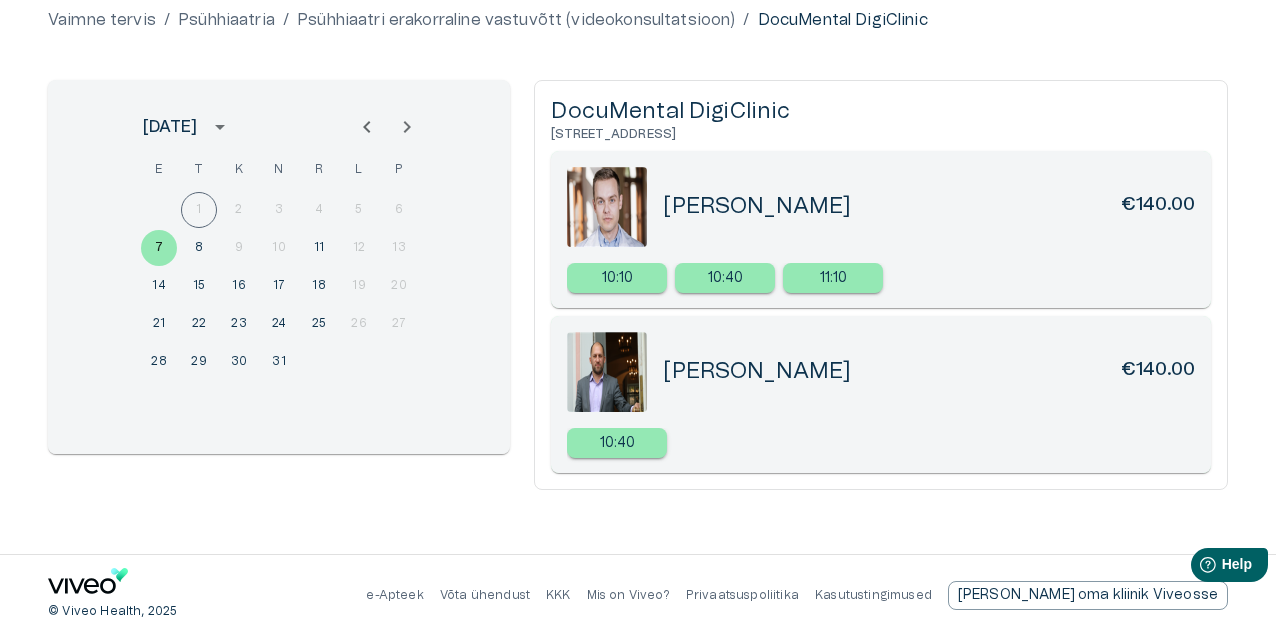 scroll, scrollTop: 204, scrollLeft: 0, axis: vertical 